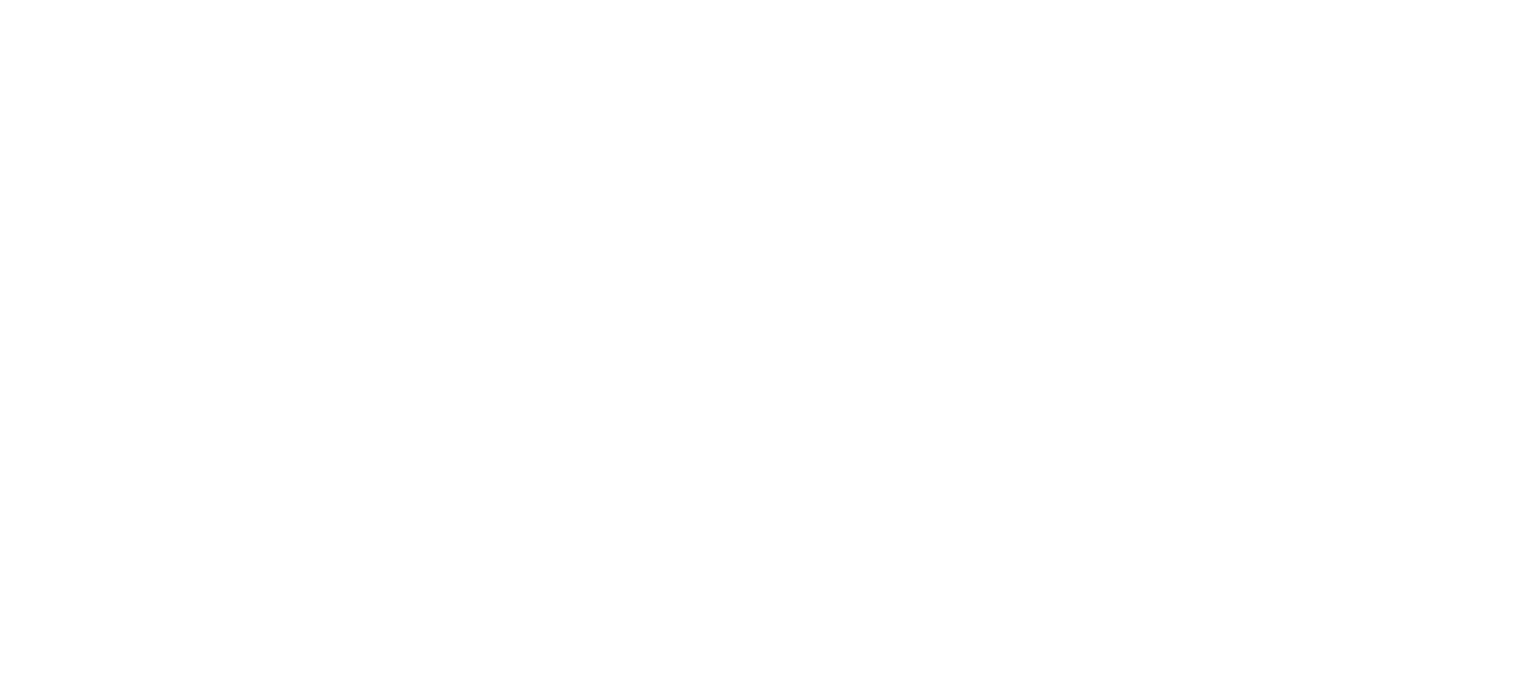 scroll, scrollTop: 0, scrollLeft: 0, axis: both 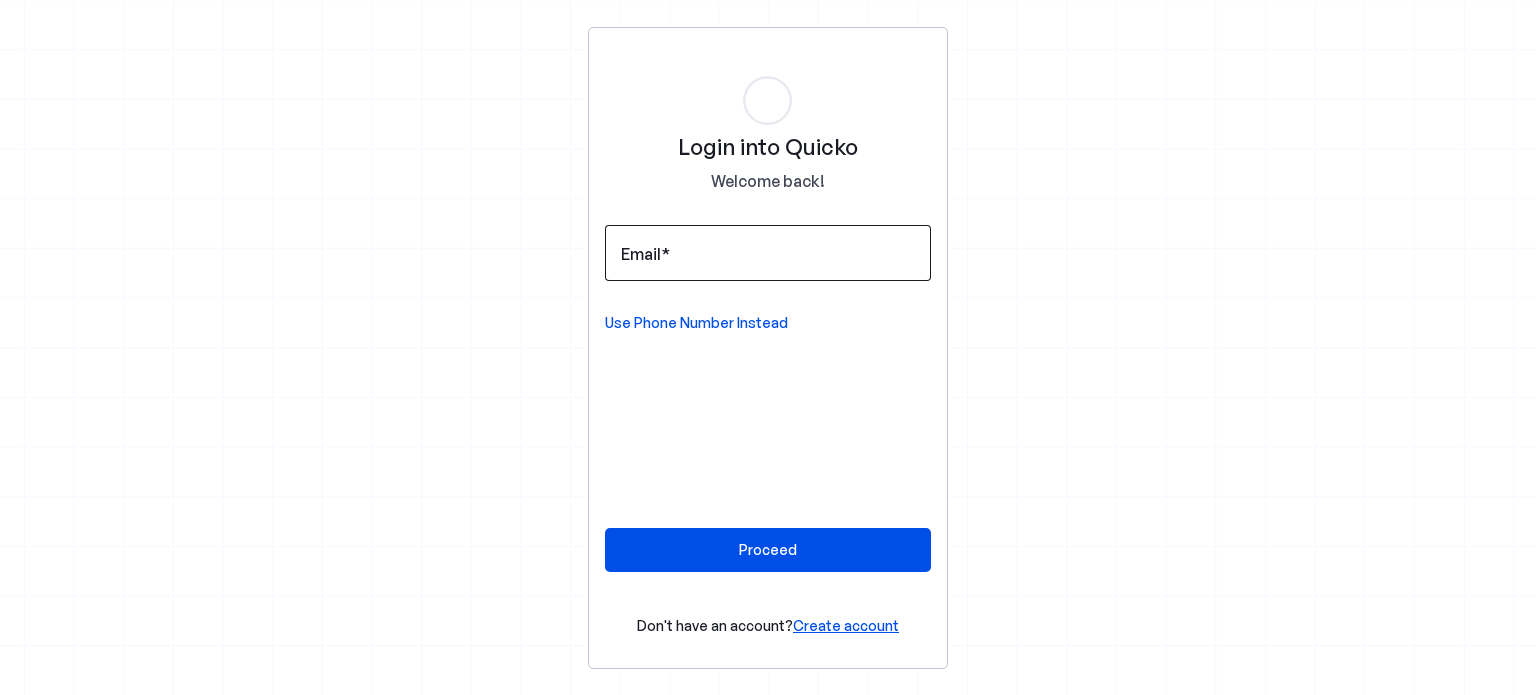 click at bounding box center [665, 254] 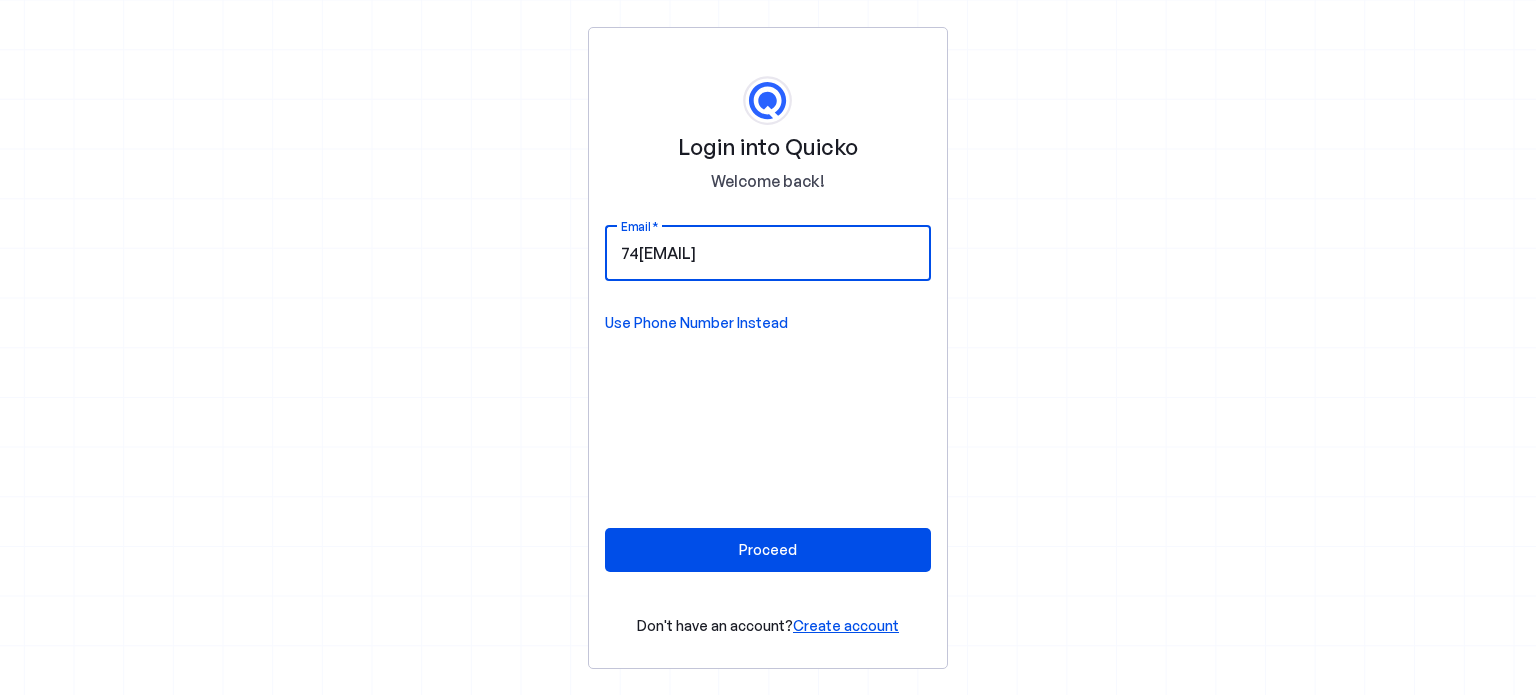 type on "74rajesh.gupta@gmail.com" 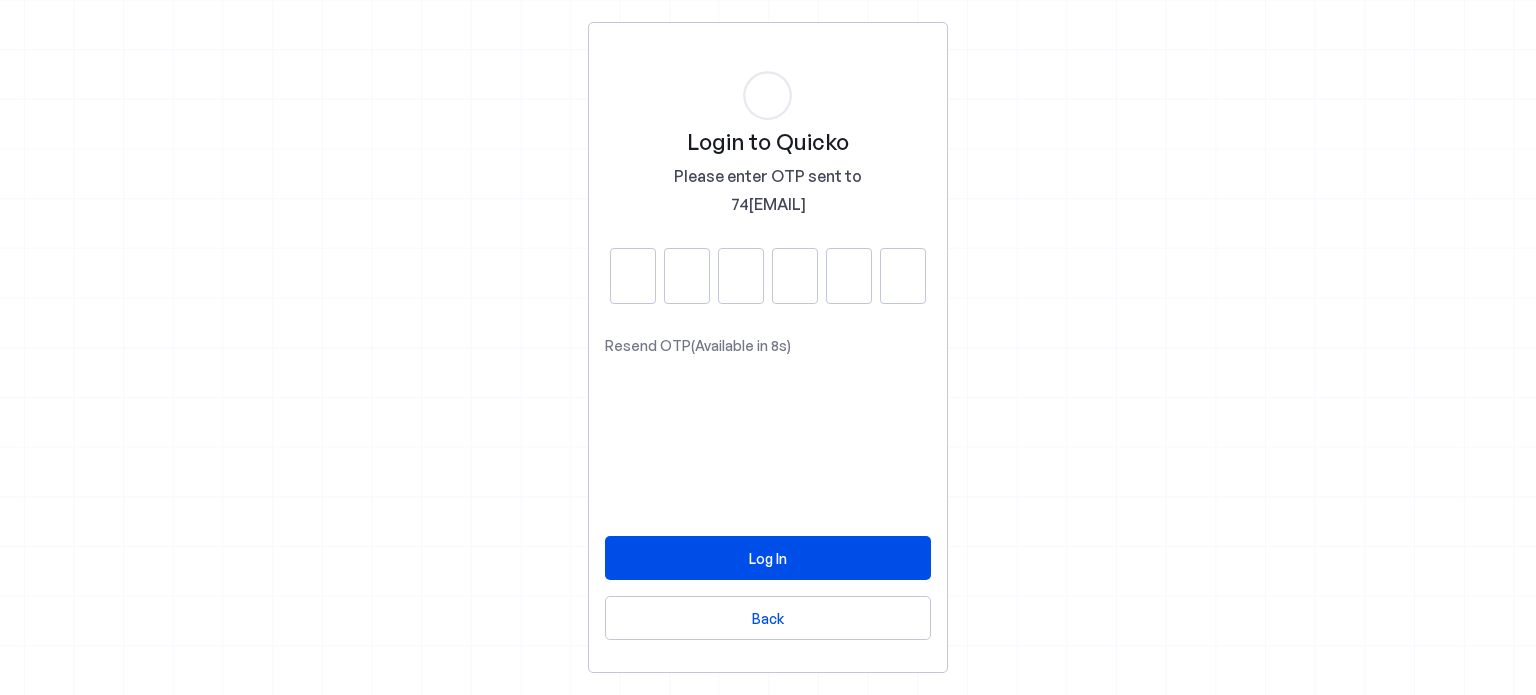 click at bounding box center [633, 276] 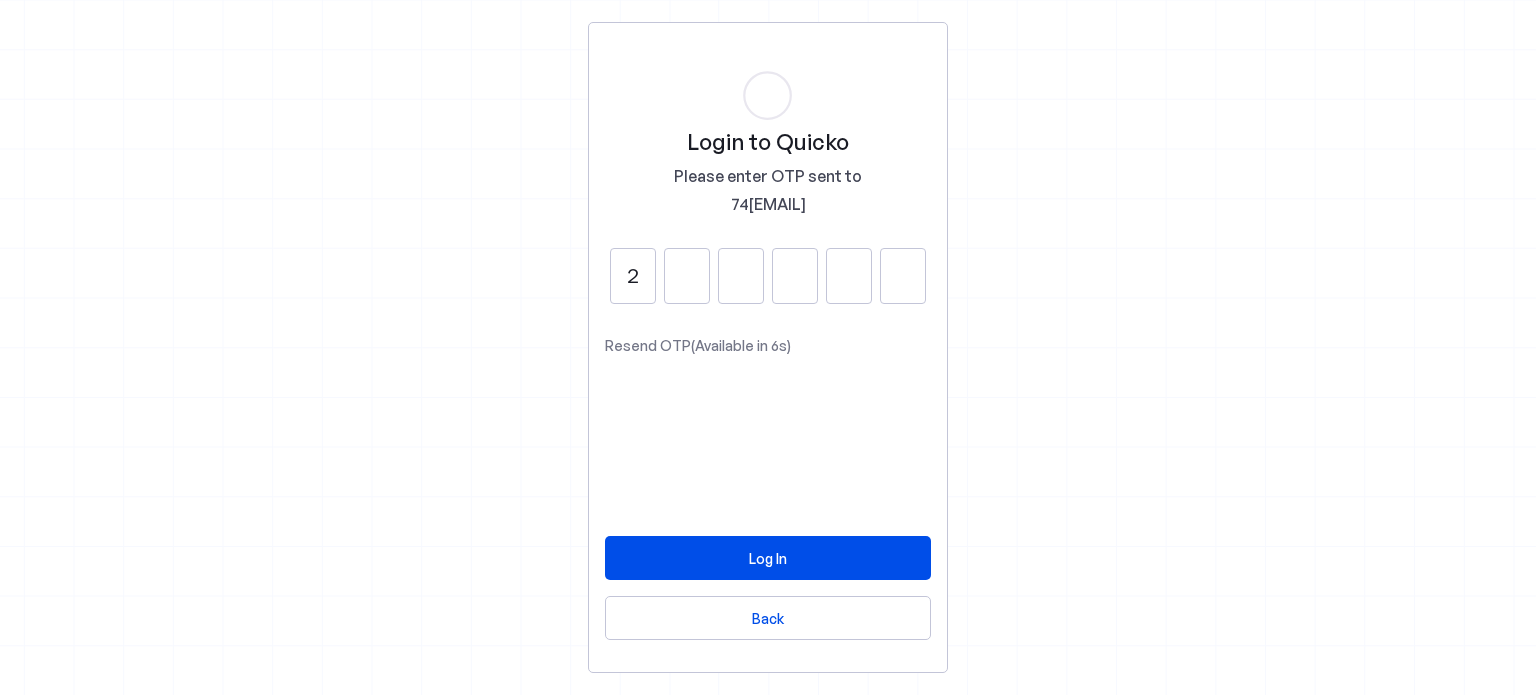 type on "2" 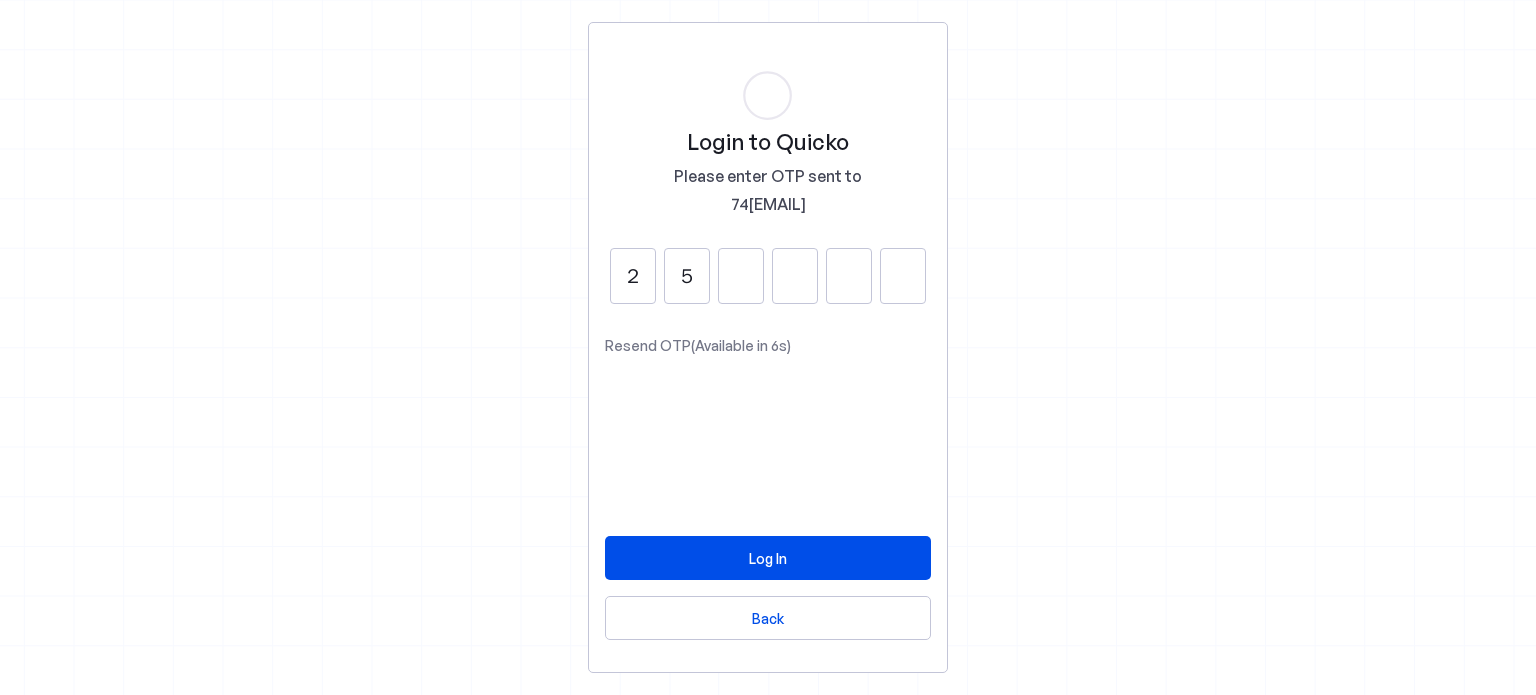 type on "5" 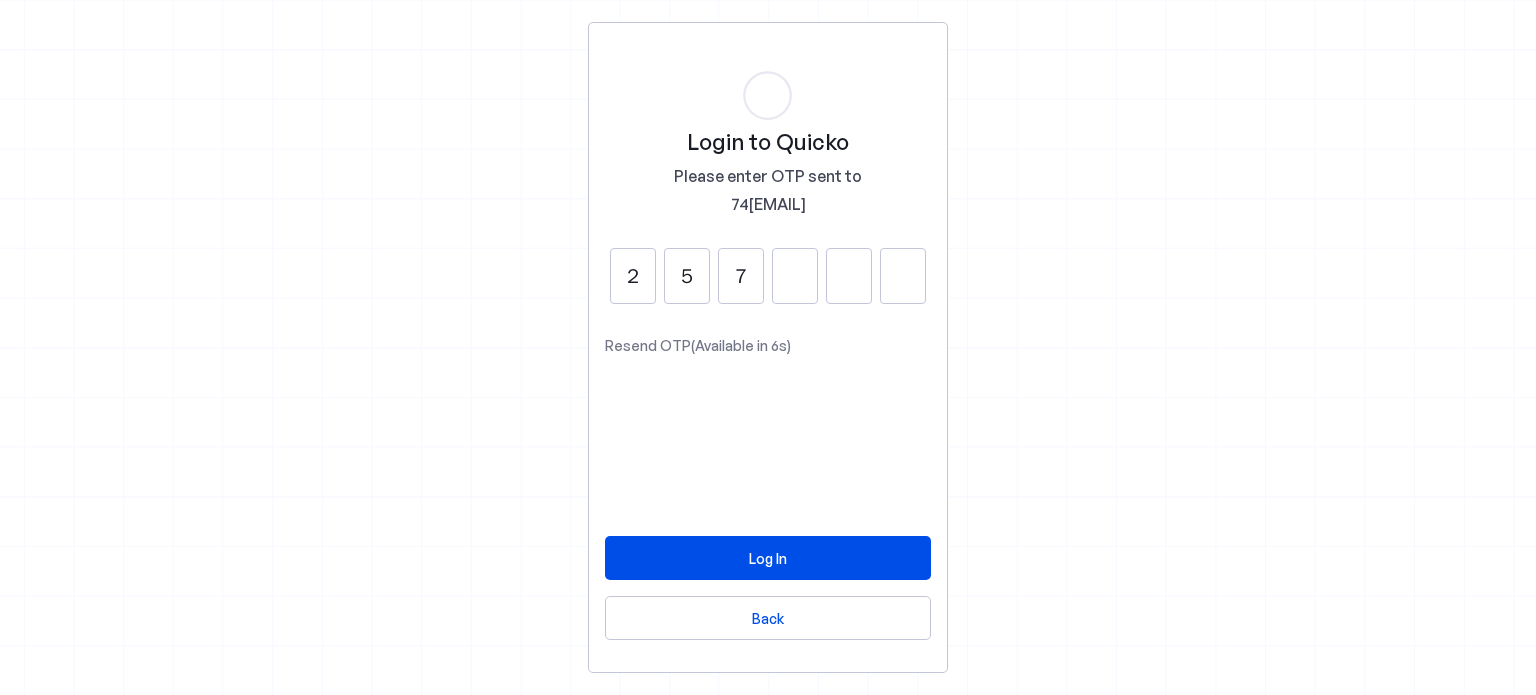 type on "7" 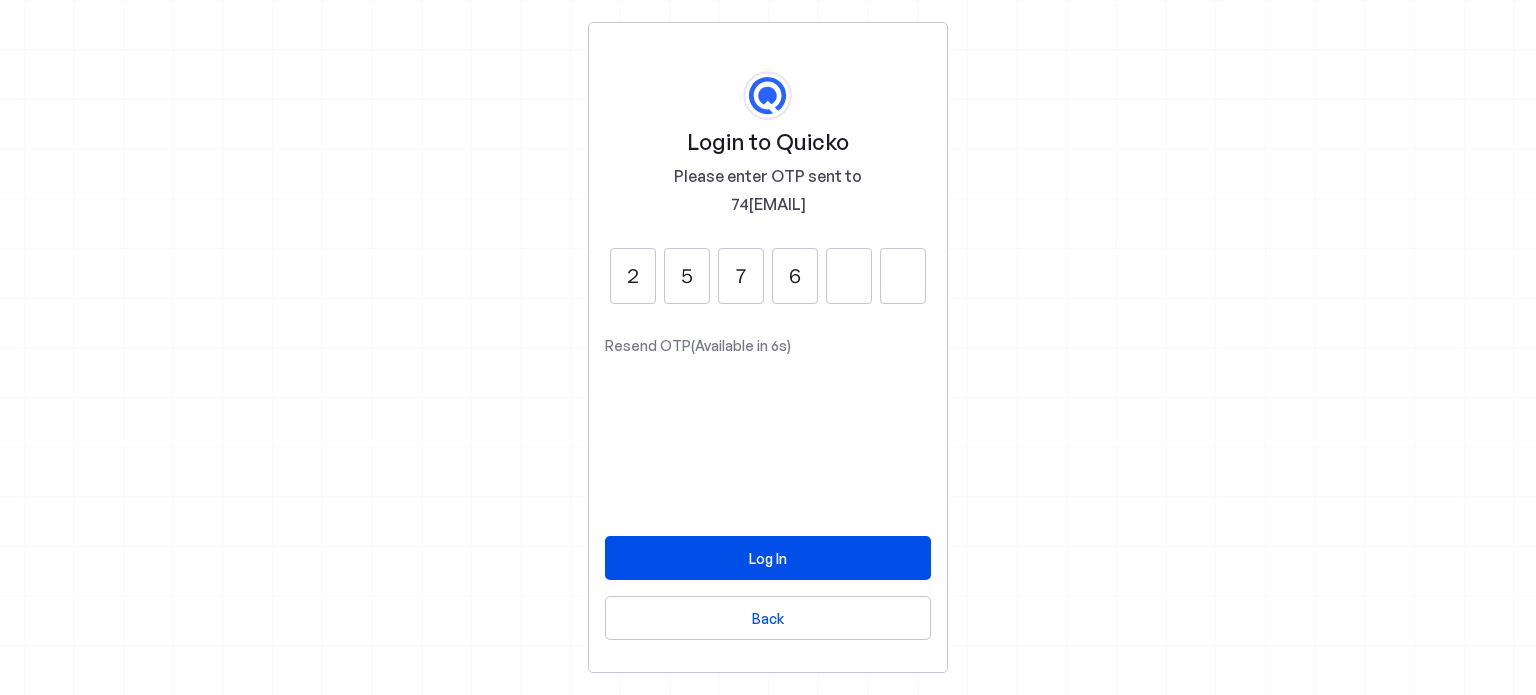 type on "6" 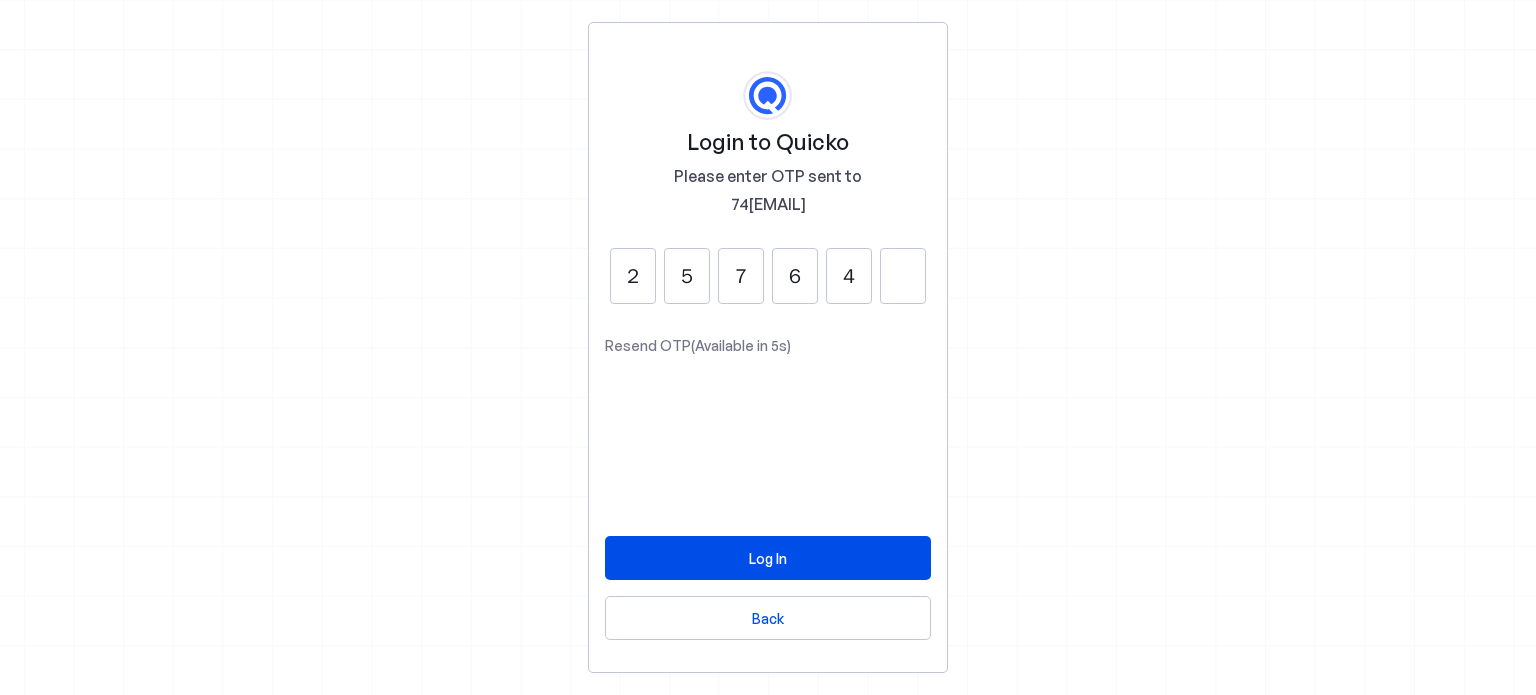 type on "4" 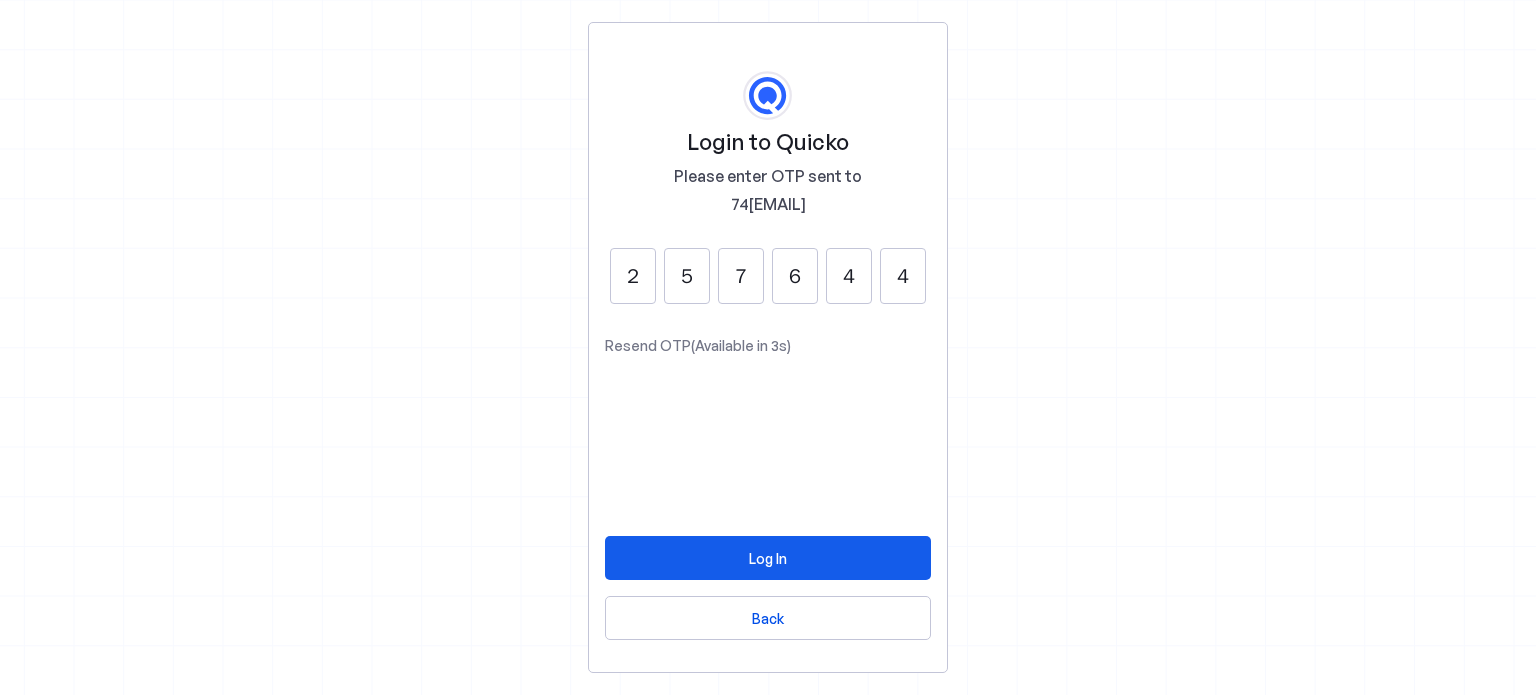 type on "4" 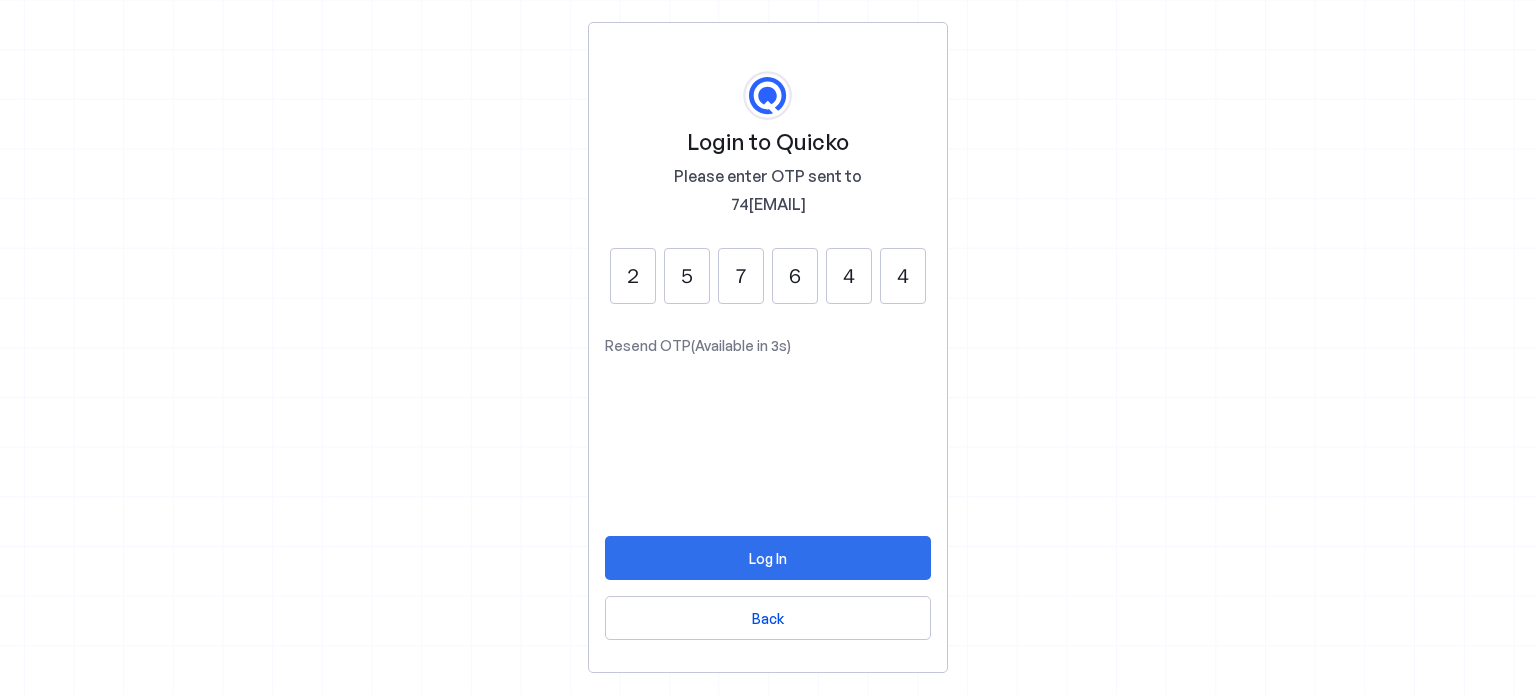 click at bounding box center [768, 558] 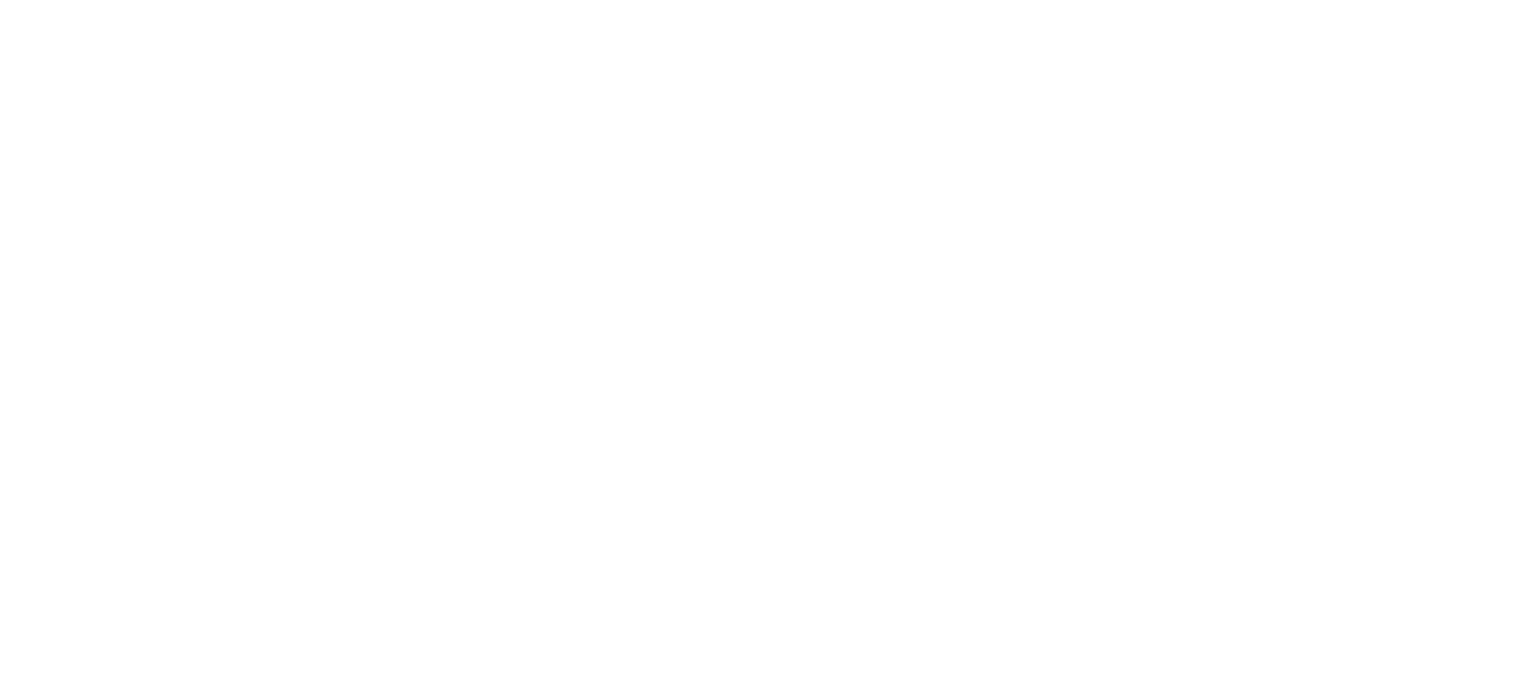 scroll, scrollTop: 0, scrollLeft: 0, axis: both 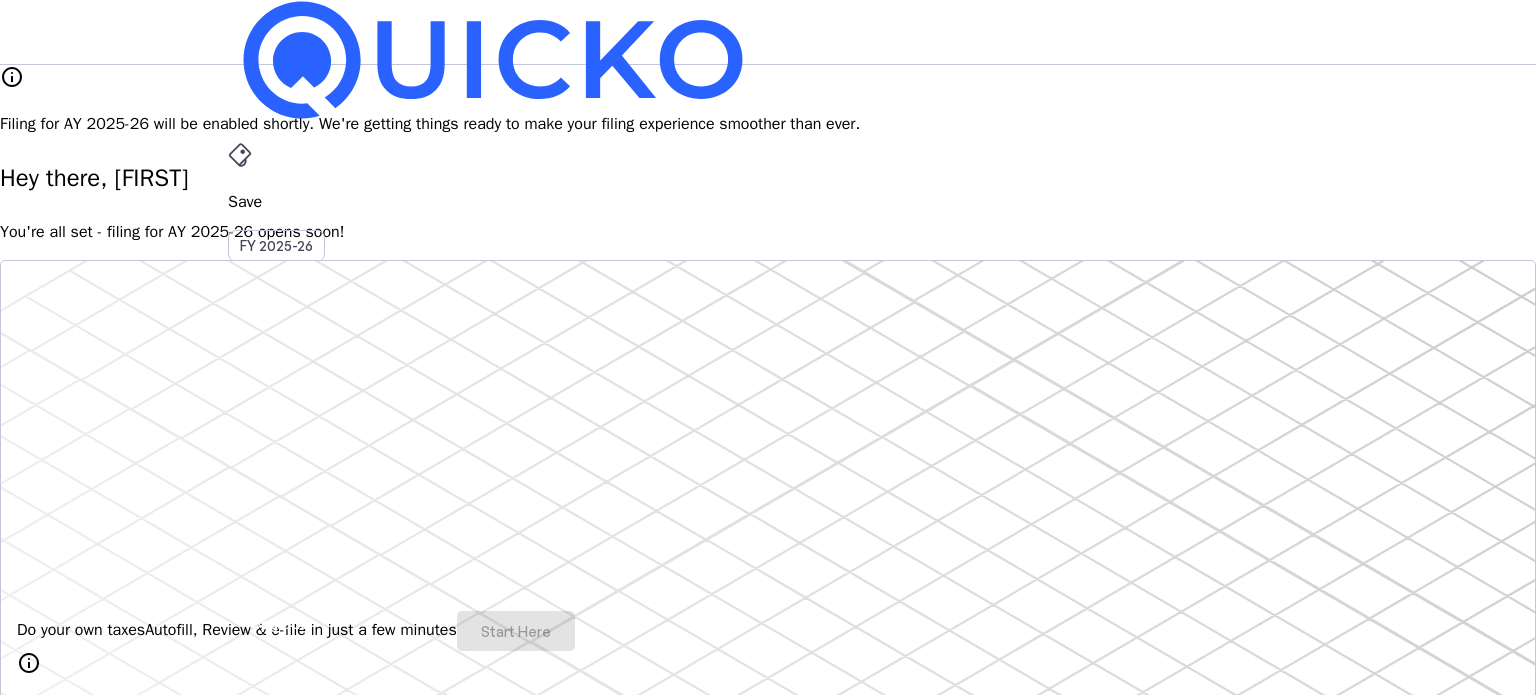 click on "File" at bounding box center (768, 408) 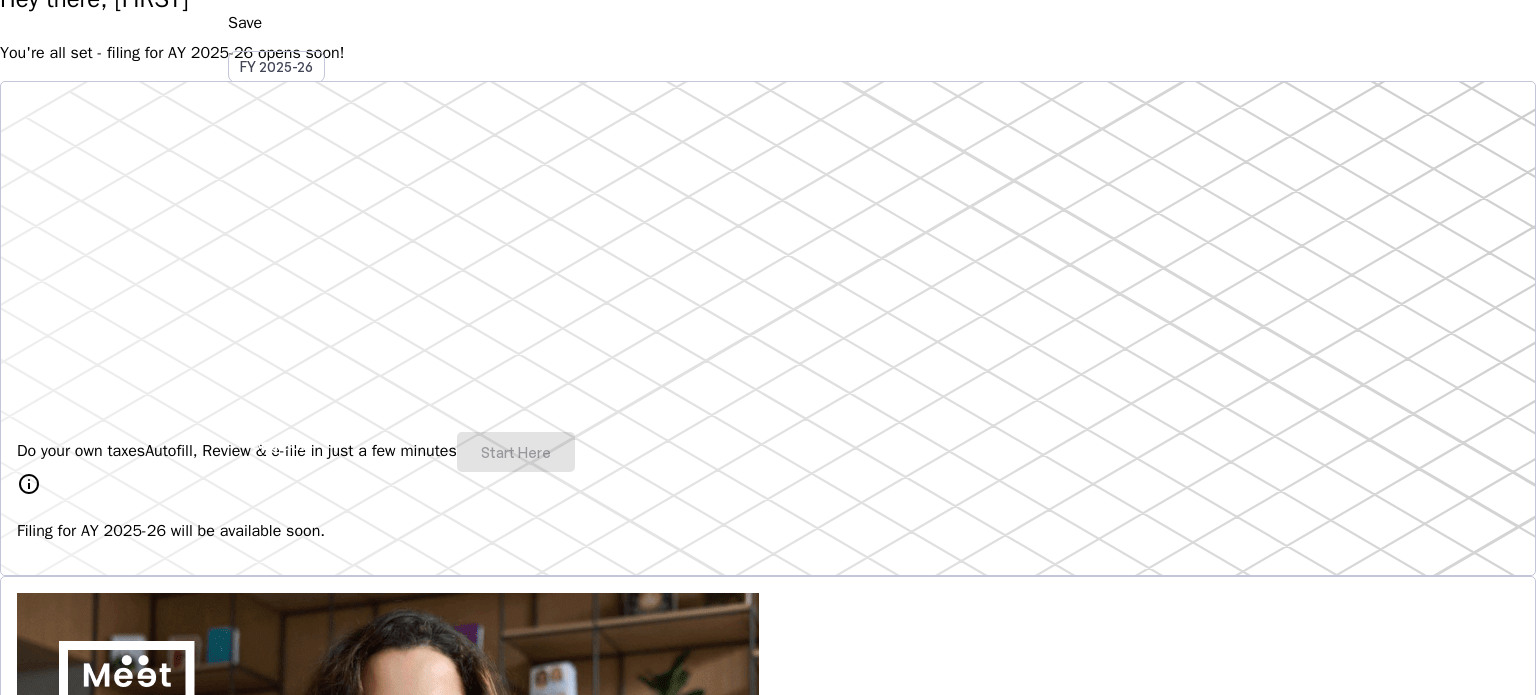 scroll, scrollTop: 200, scrollLeft: 0, axis: vertical 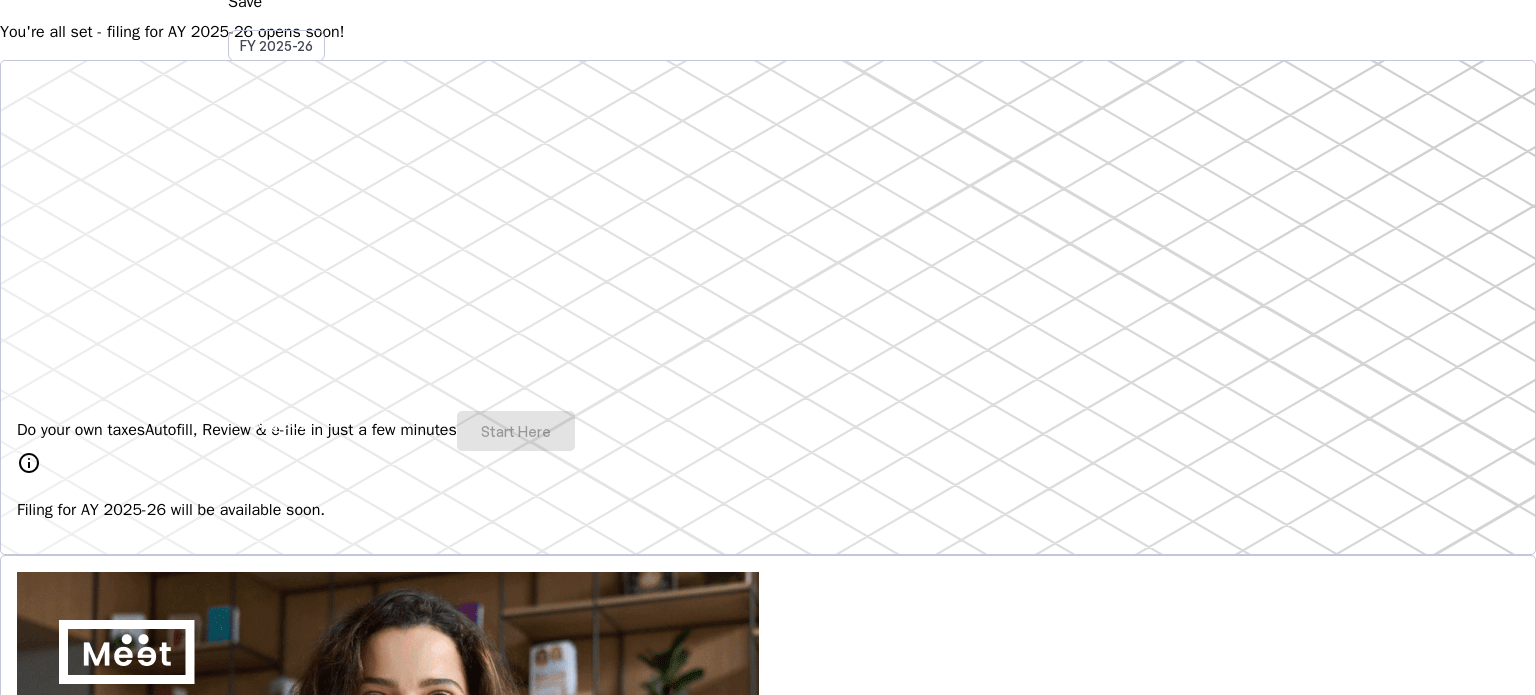 click on "Do your own taxes   Autofill, Review & e-file in just a few minutes   Start Here" at bounding box center (768, 431) 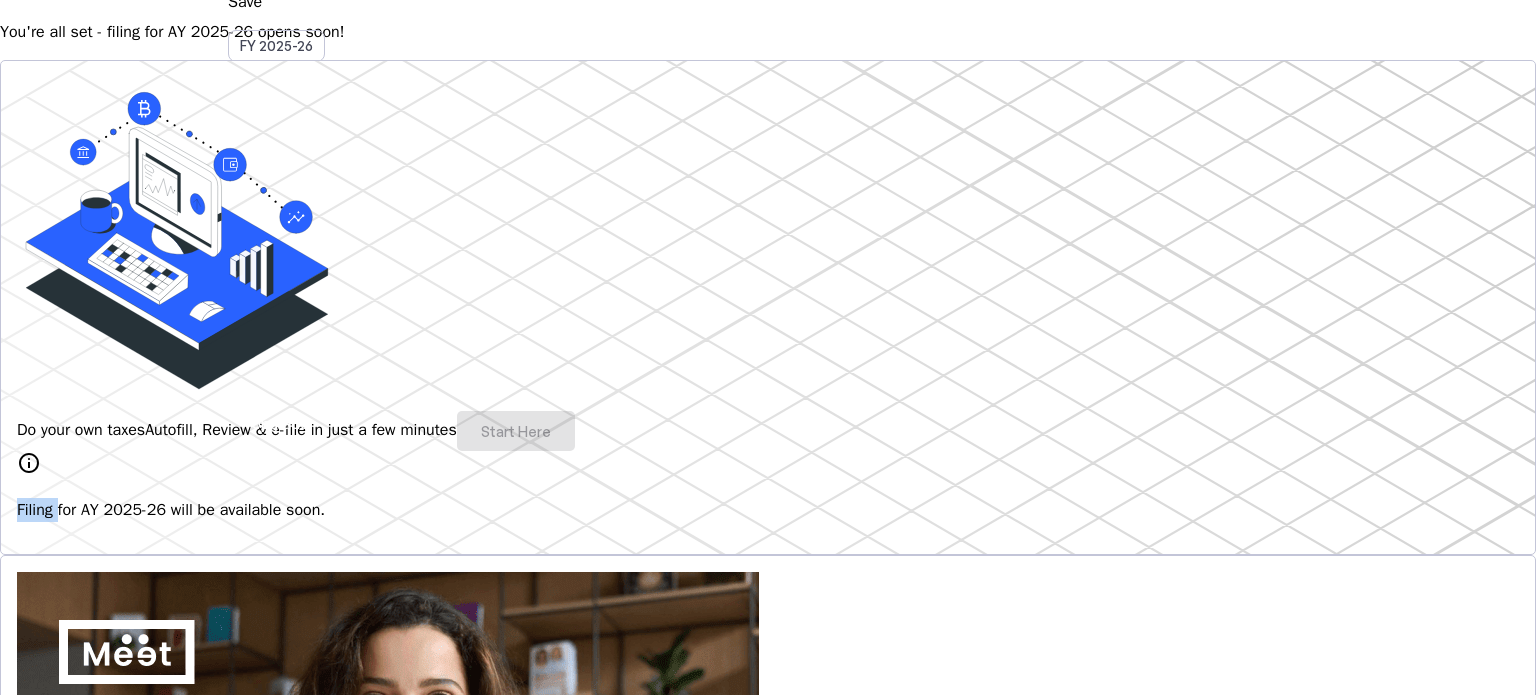 click on "Do your own taxes   Autofill, Review & e-file in just a few minutes   Start Here" at bounding box center [768, 431] 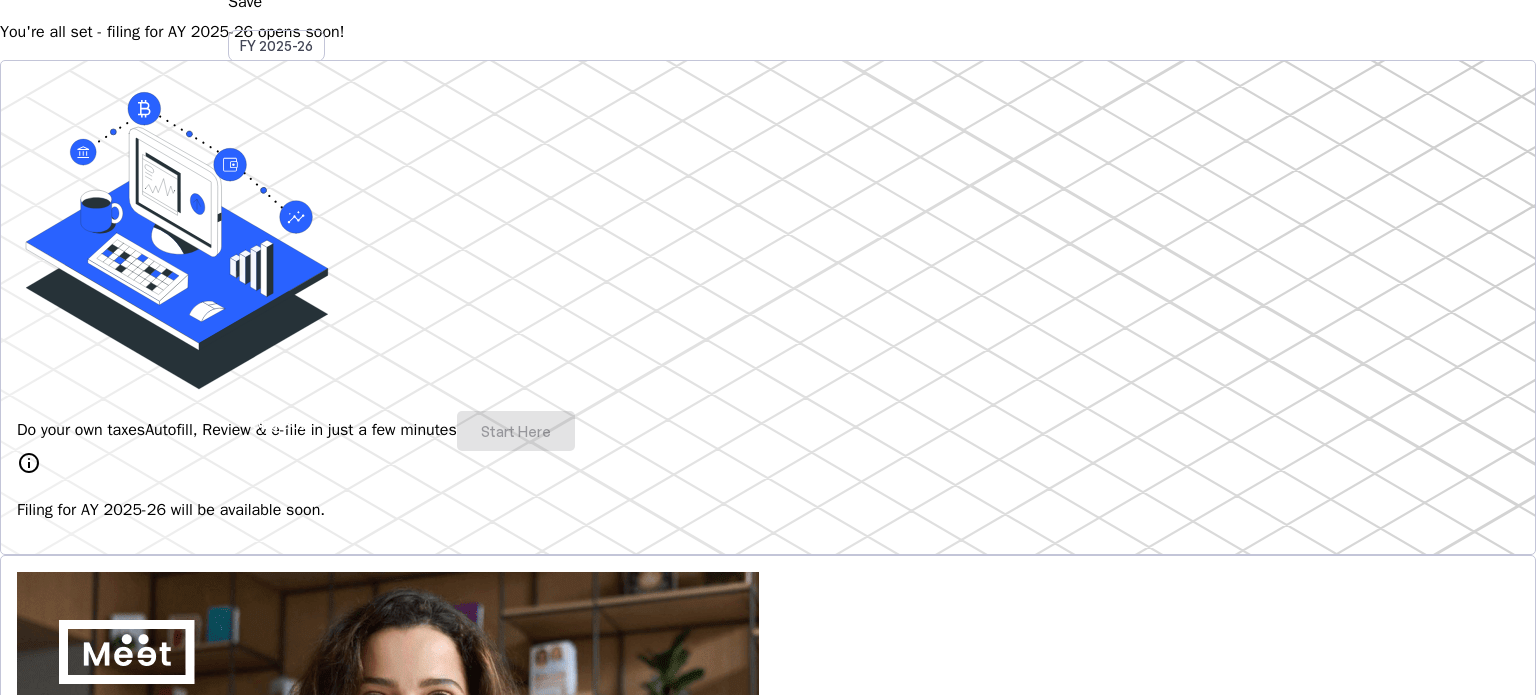 click on "Do your own taxes   Autofill, Review & e-file in just a few minutes   Start Here" at bounding box center [768, 431] 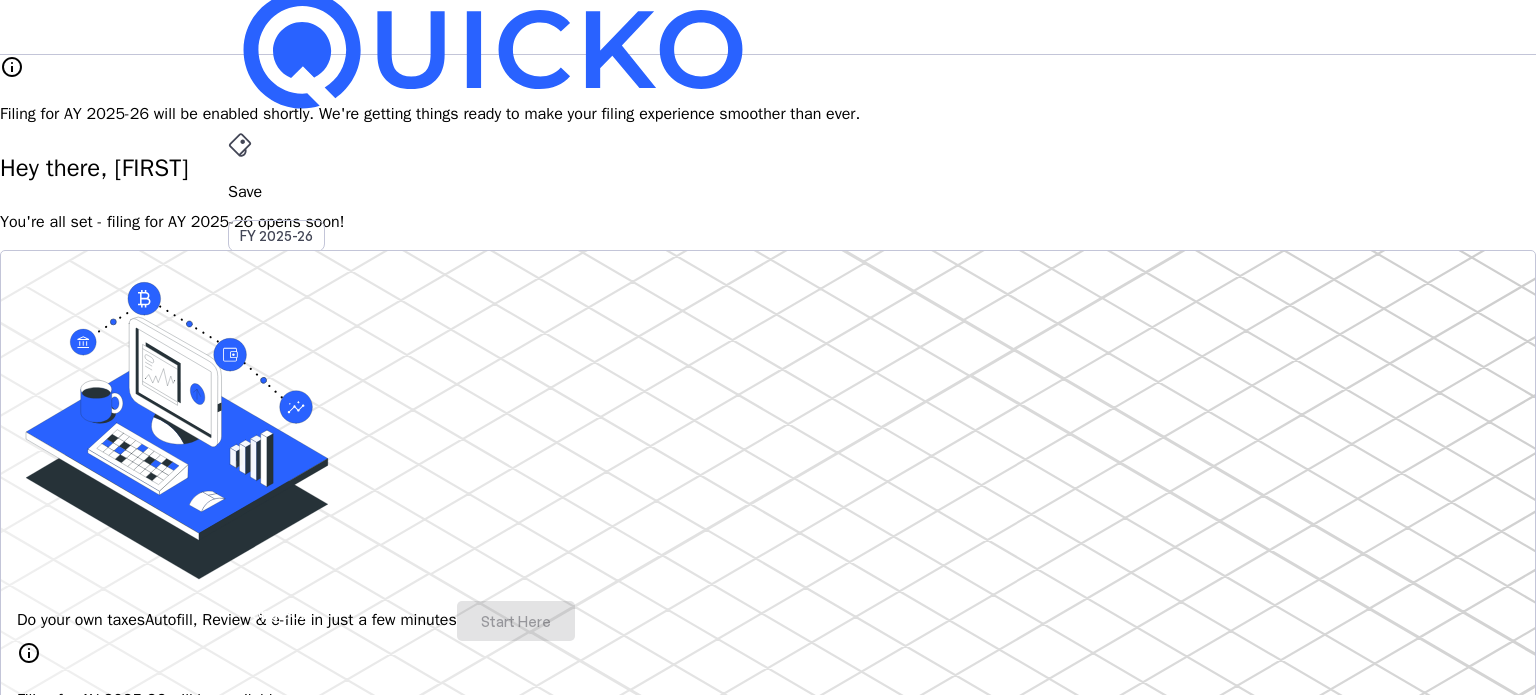 scroll, scrollTop: 0, scrollLeft: 0, axis: both 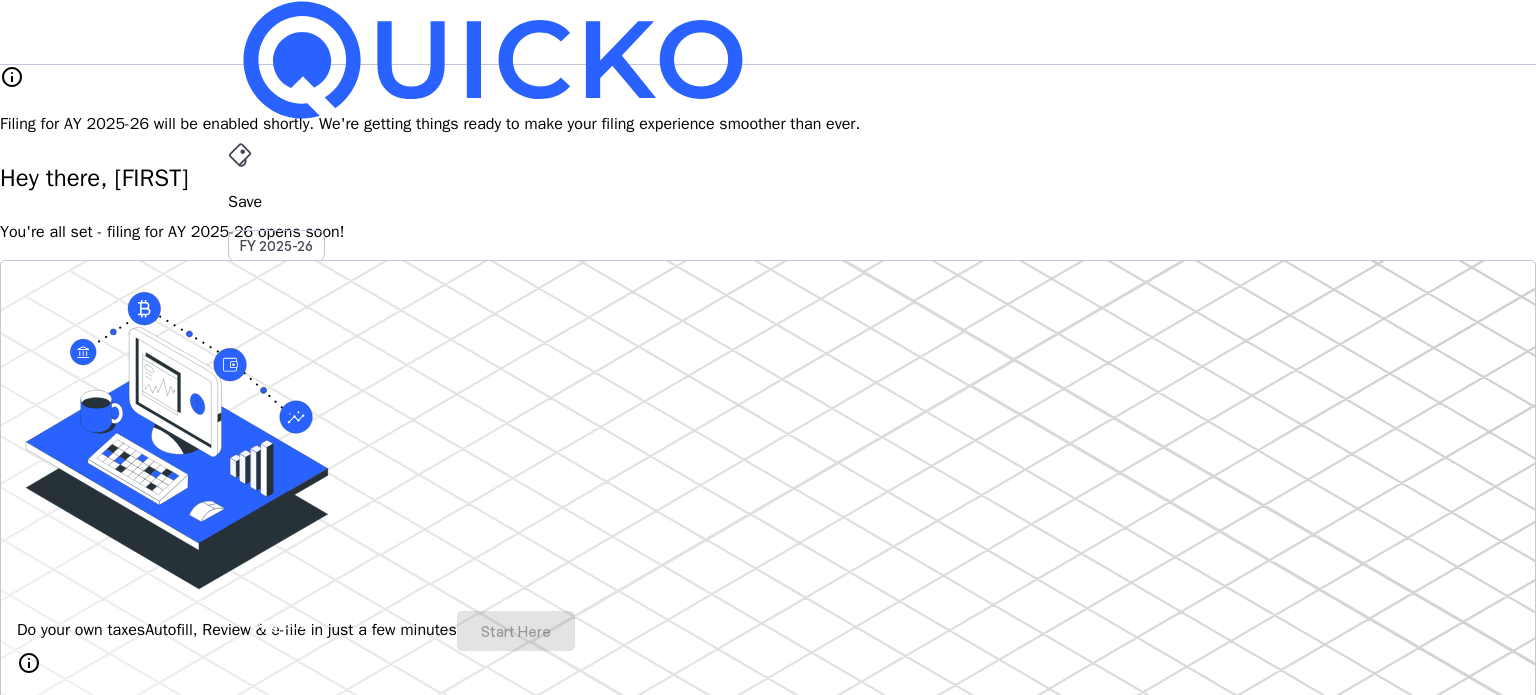 click on "Do your own taxes   Autofill, Review & e-file in just a few minutes   Start Here" at bounding box center (768, 631) 